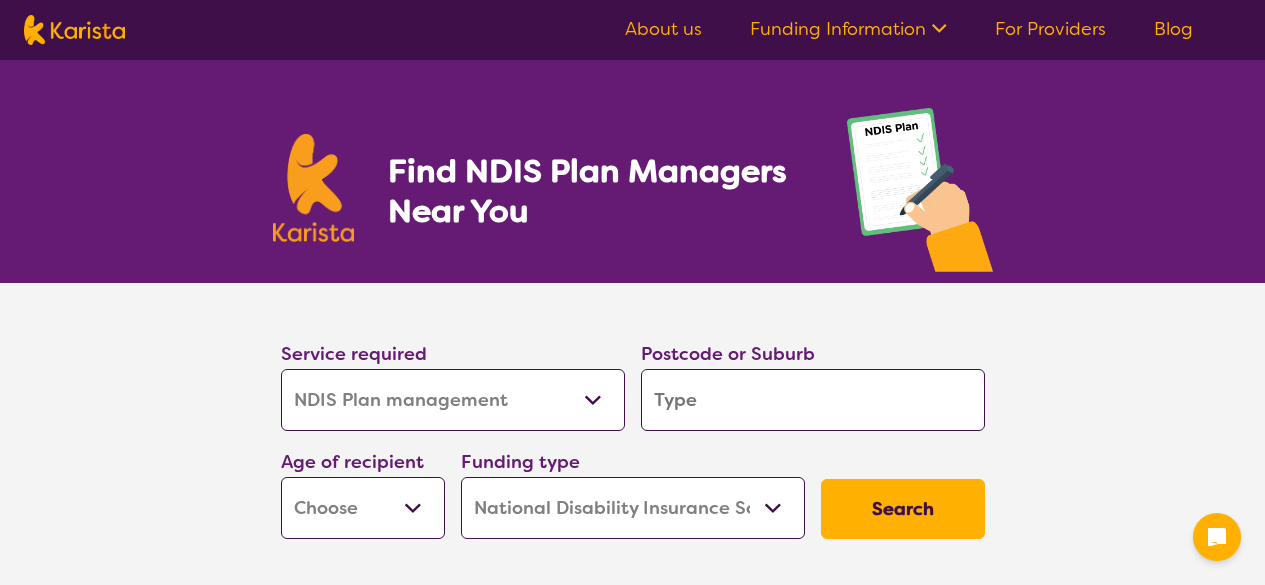 select on "NDIS Plan management" 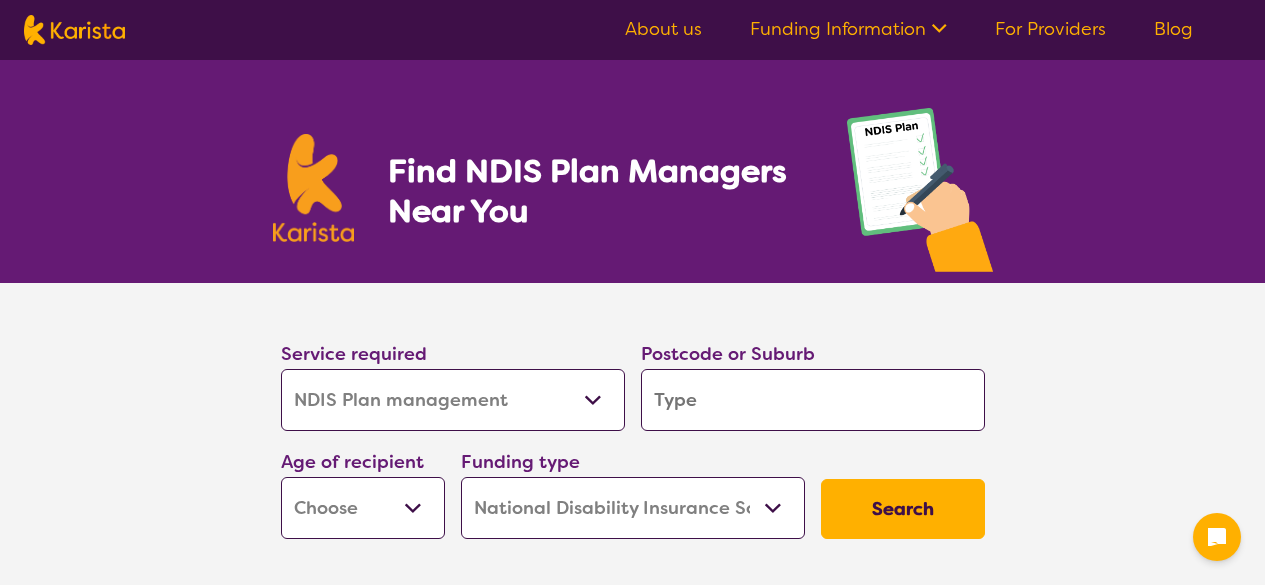 scroll, scrollTop: 900, scrollLeft: 0, axis: vertical 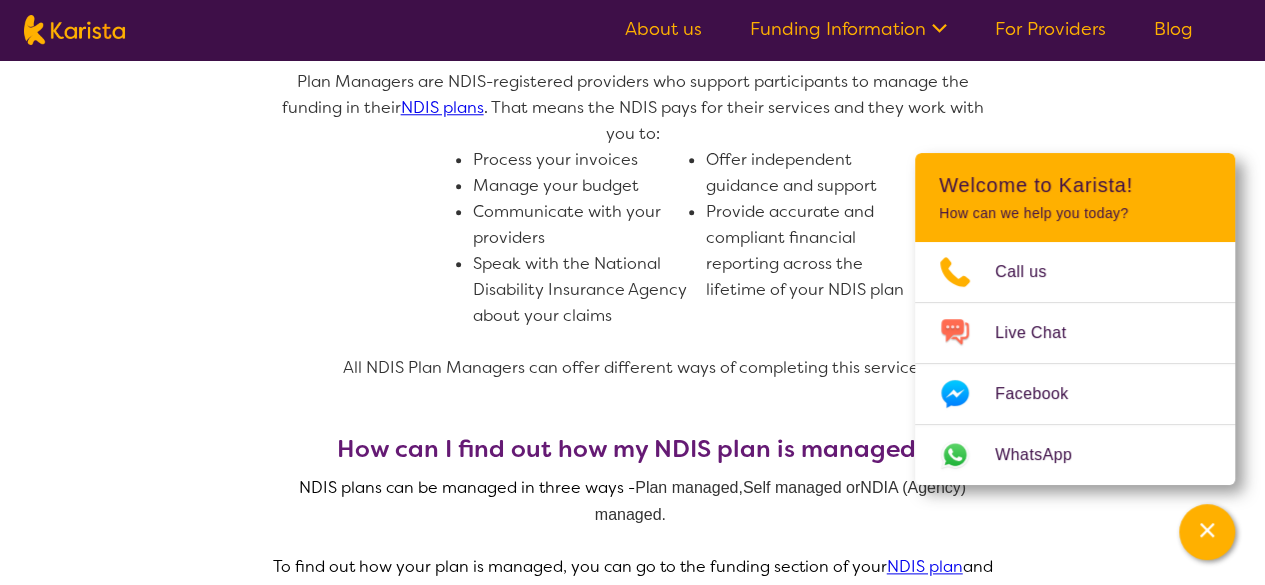 click on "What does a NDIS Plan Manager do? Plan Managers are NDIS-registered providers who support participants to manage the funding in their NDIS plans . That means the NDIS pays for their services and they work with you to: Process your invoices Manage your budget Communicate with your providers Speak with the National Disability Insurance Agency about your claims Offer independent guidance and support Provide accurate and compliant financial reporting across the lifetime of your NDIS plan All NDIS Plan Managers can offer different ways of completing this service. How can I find out how my NDIS plan is managed? NDIS plans can be managed in three ways - Plan managed, Self managed or NDIA (Agency) managed. To find out how your plan is managed, you can go to the funding section of your NDIS plan and see what is stated. Below is an example of where Plan Management funding can be found in an NDIS plan under "Improved Life Choices". Budget" at bounding box center (632, 705) 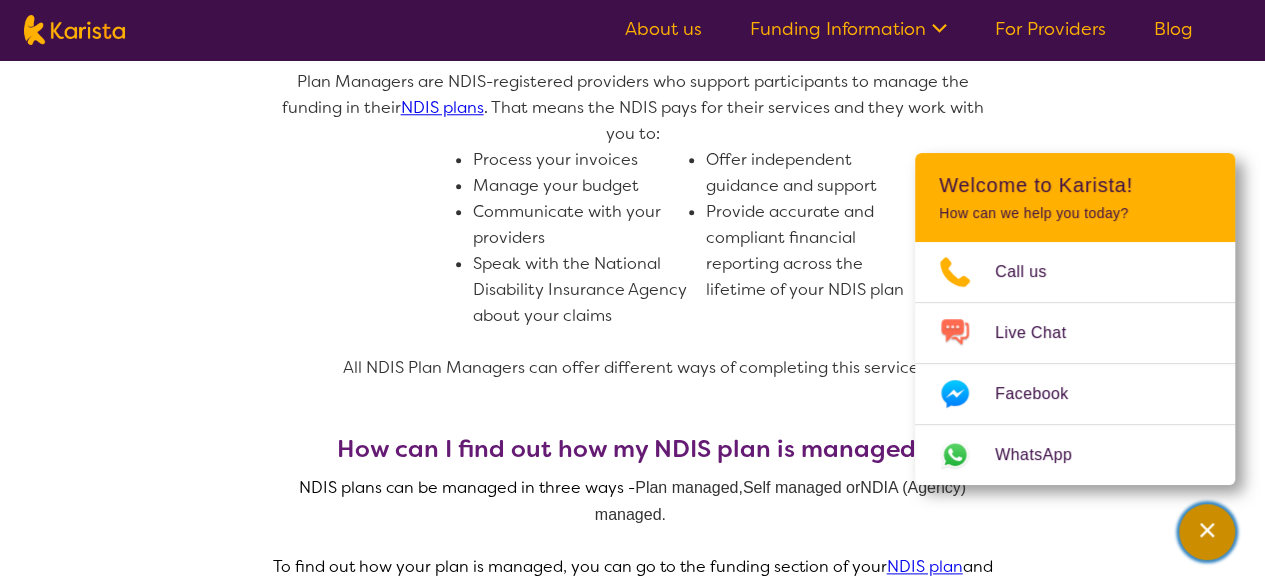 click at bounding box center [1207, 532] 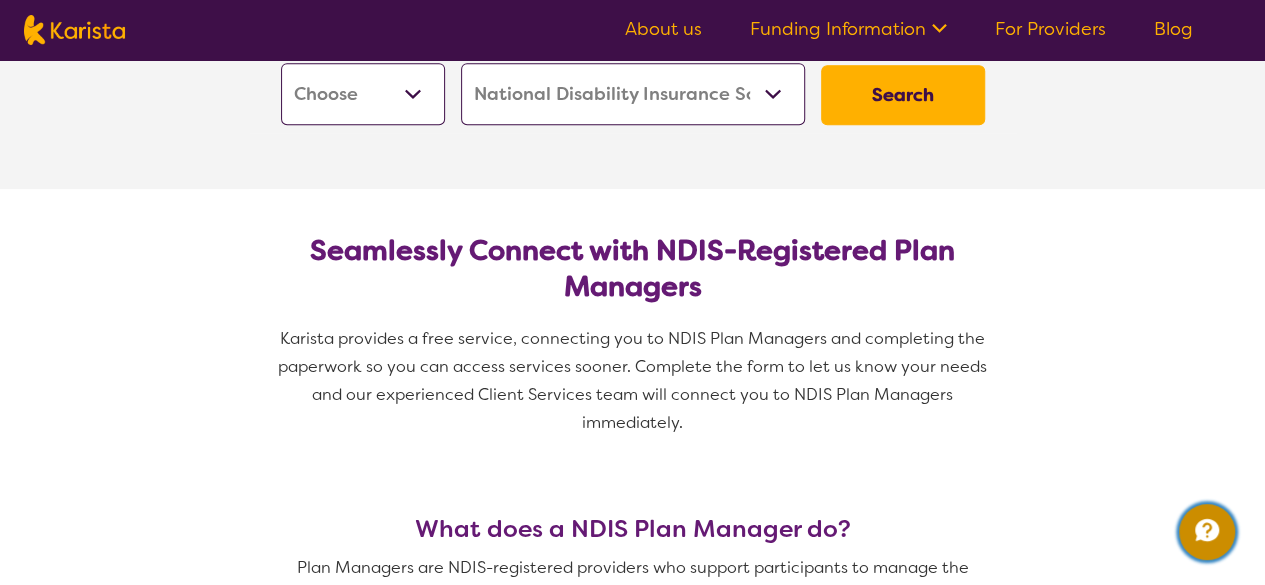 scroll, scrollTop: 200, scrollLeft: 0, axis: vertical 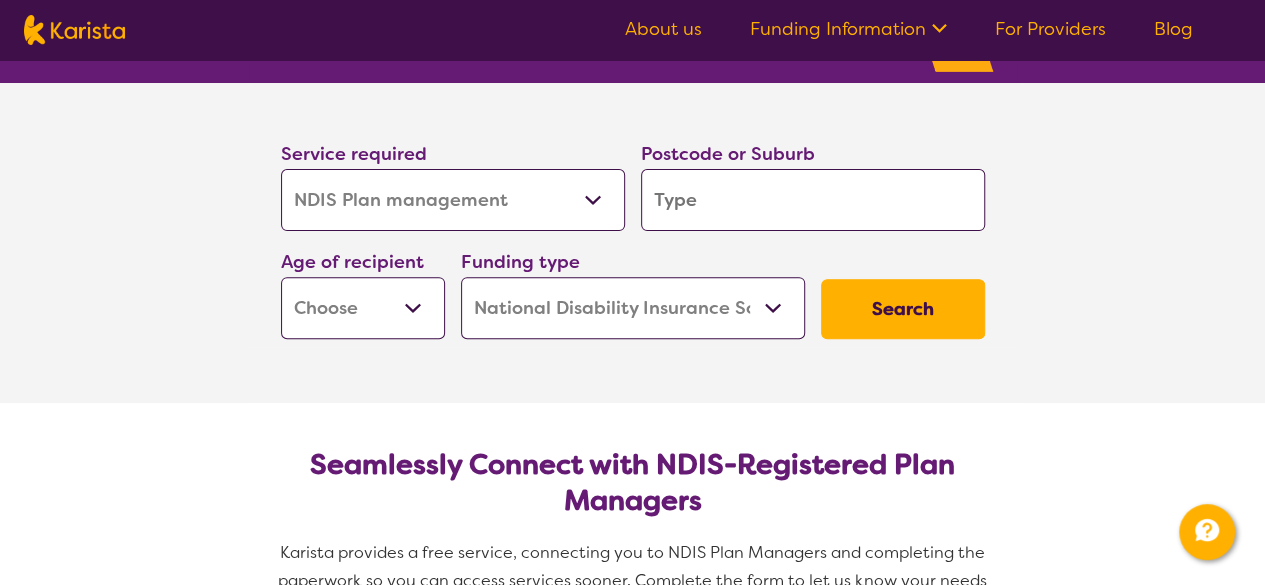 click on "Allied Health Assistant Assessment (ADHD or Autism) Behaviour support Counselling Dietitian Domestic and home help Employment Support Exercise physiology Home Care Package Provider Key Worker NDIS Plan management NDIS Support Coordination Nursing services Occupational therapy Personal care Physiotherapy Podiatry Psychology Psychosocial Recovery Coach Respite Speech therapy Support worker Supported accommodation" at bounding box center (453, 200) 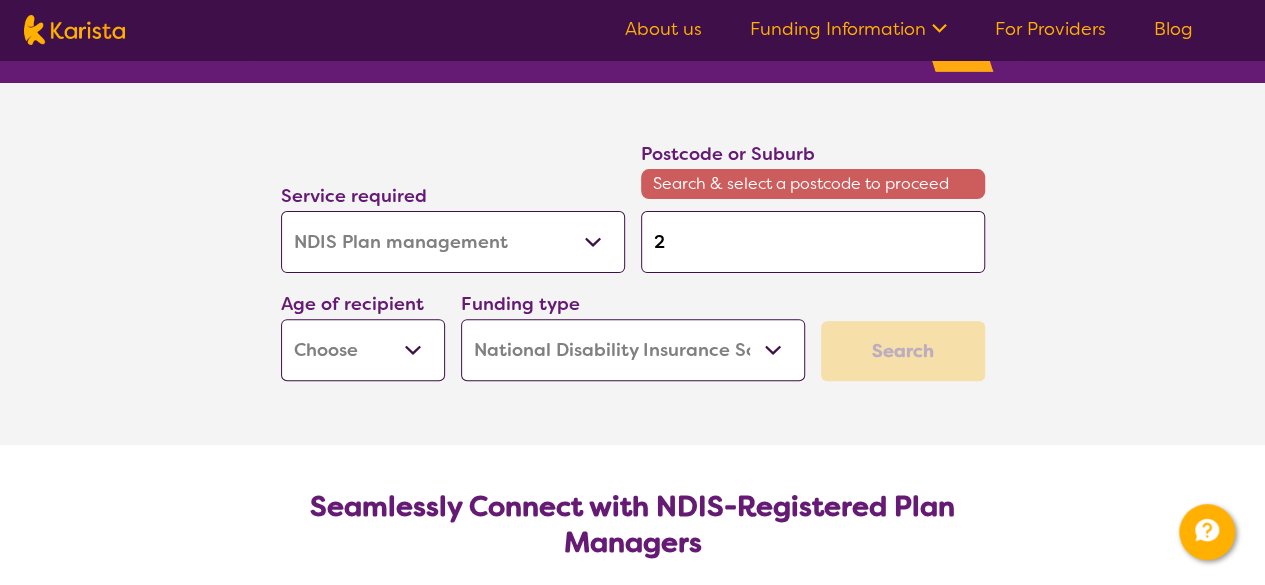 type on "25" 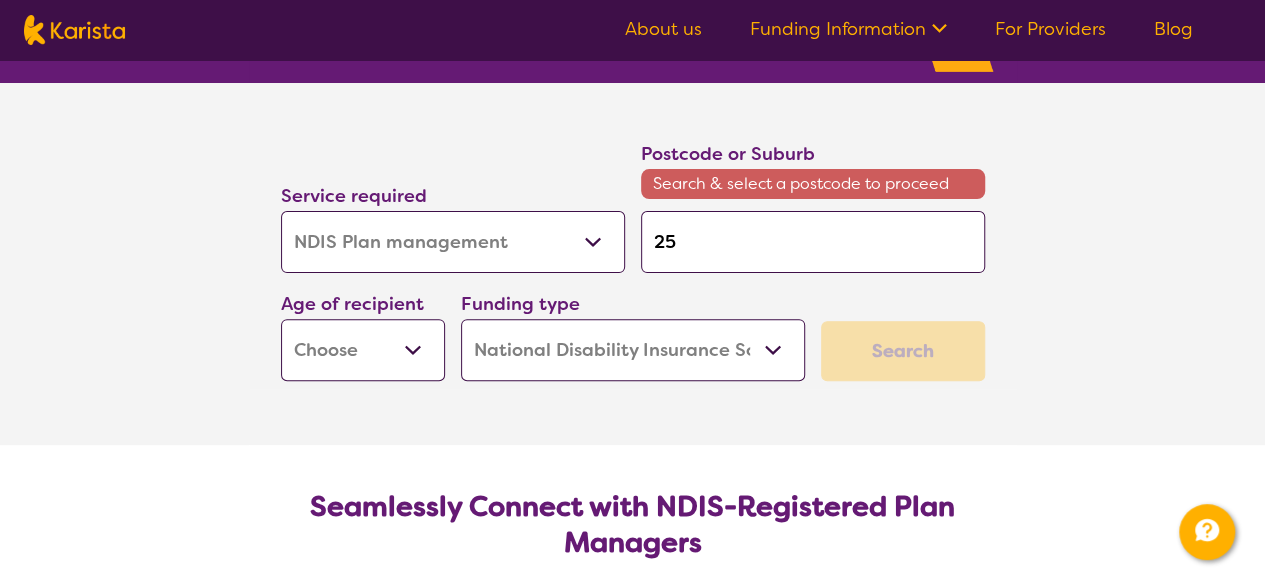 type on "256" 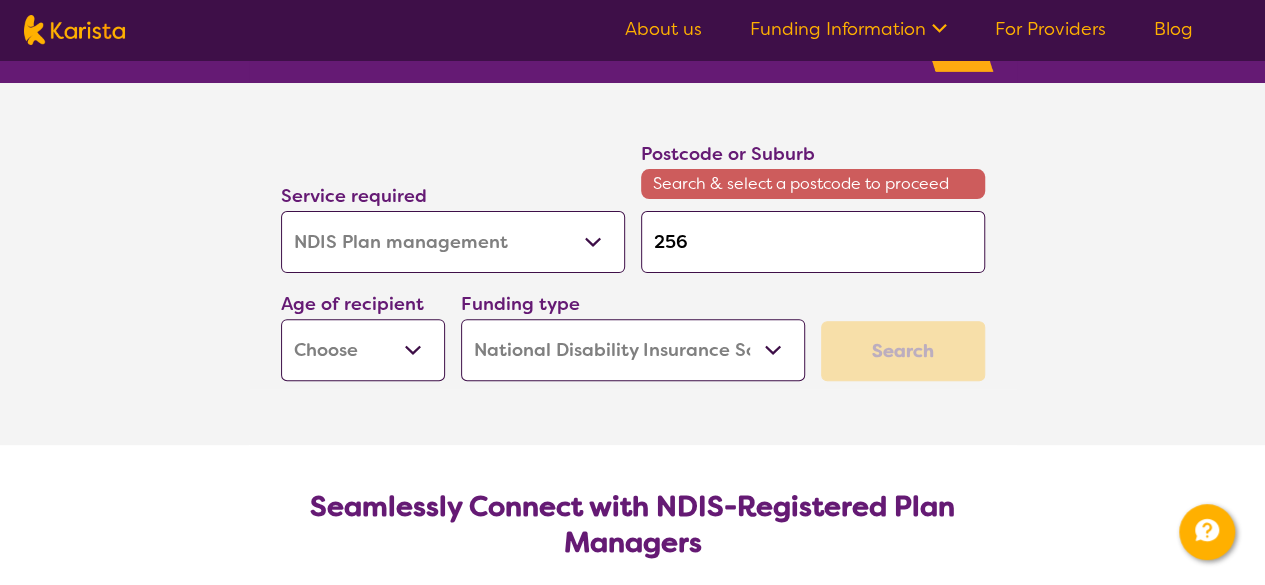 type on "[POSTAL_CODE]" 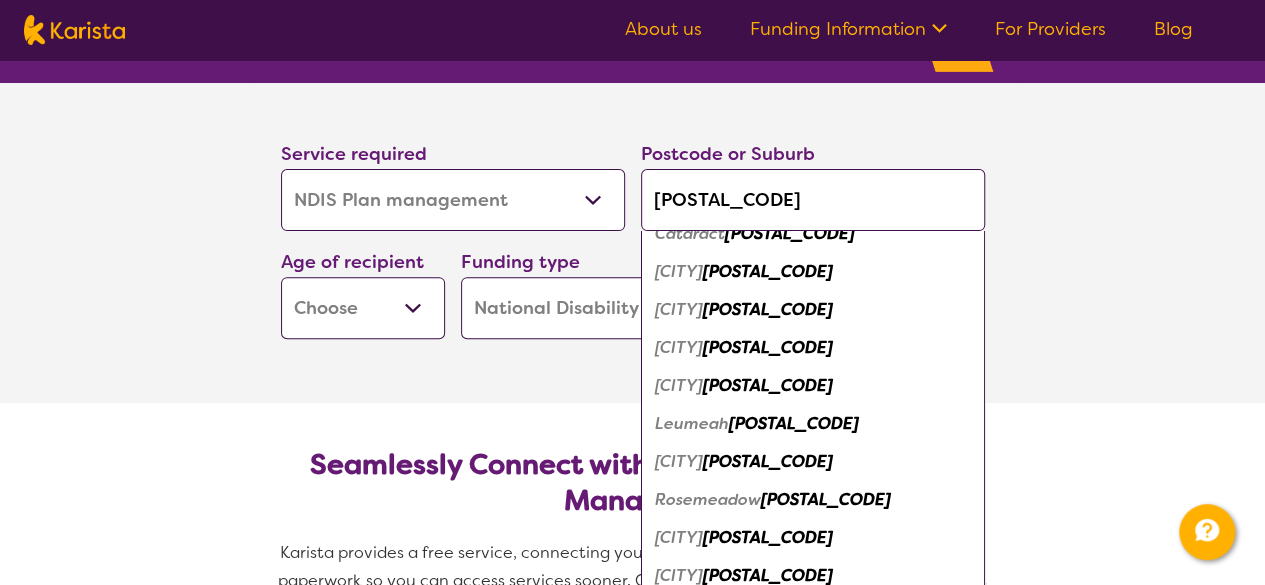 scroll, scrollTop: 300, scrollLeft: 0, axis: vertical 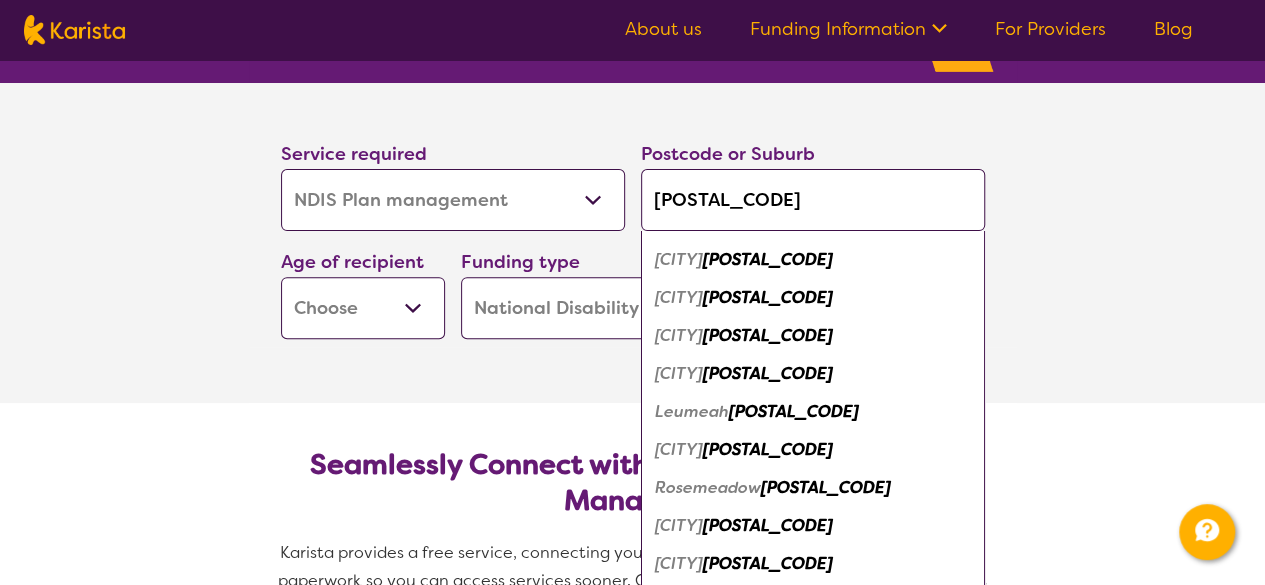 type on "[POSTAL_CODE]" 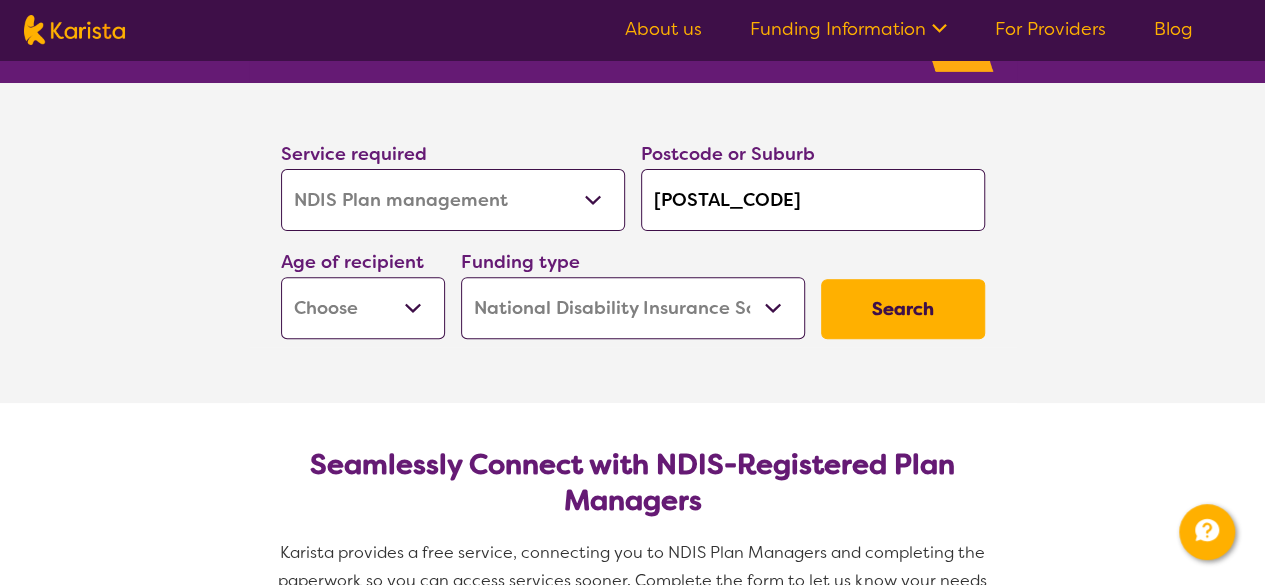 click on "Early Childhood - 0 to 9 Child - 10 to 11 Adolescent - 12 to 17 Adult - 18 to 64 Aged - 65+" at bounding box center (363, 308) 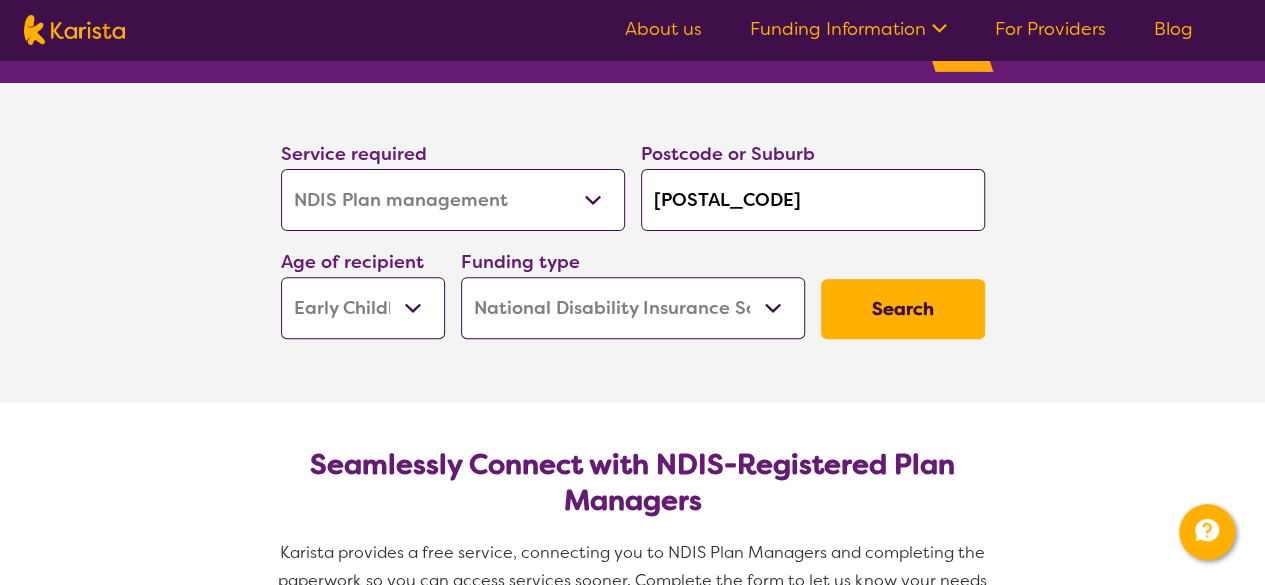 click on "Early Childhood - 0 to 9 Child - 10 to 11 Adolescent - 12 to 17 Adult - 18 to 64 Aged - 65+" at bounding box center [363, 308] 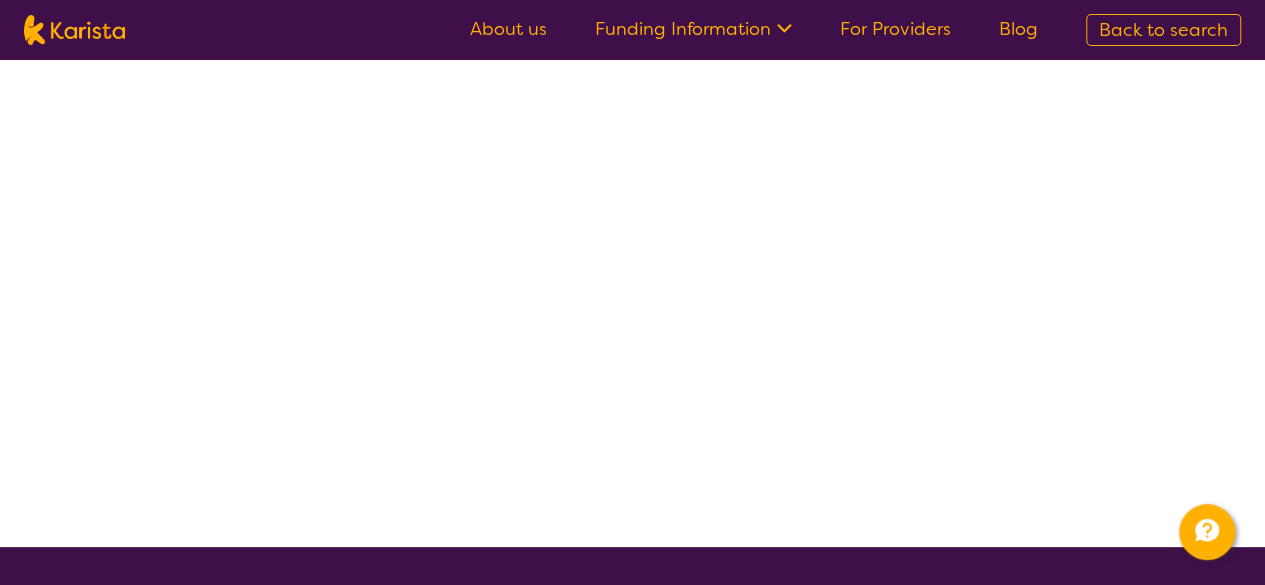 scroll, scrollTop: 0, scrollLeft: 0, axis: both 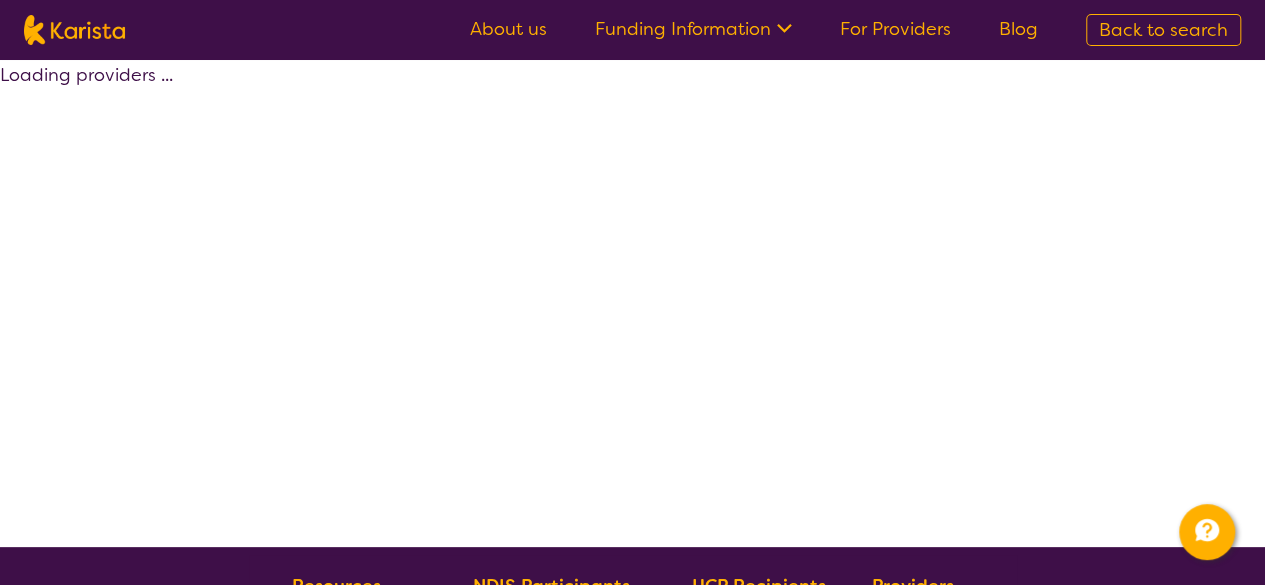 select on "by_score" 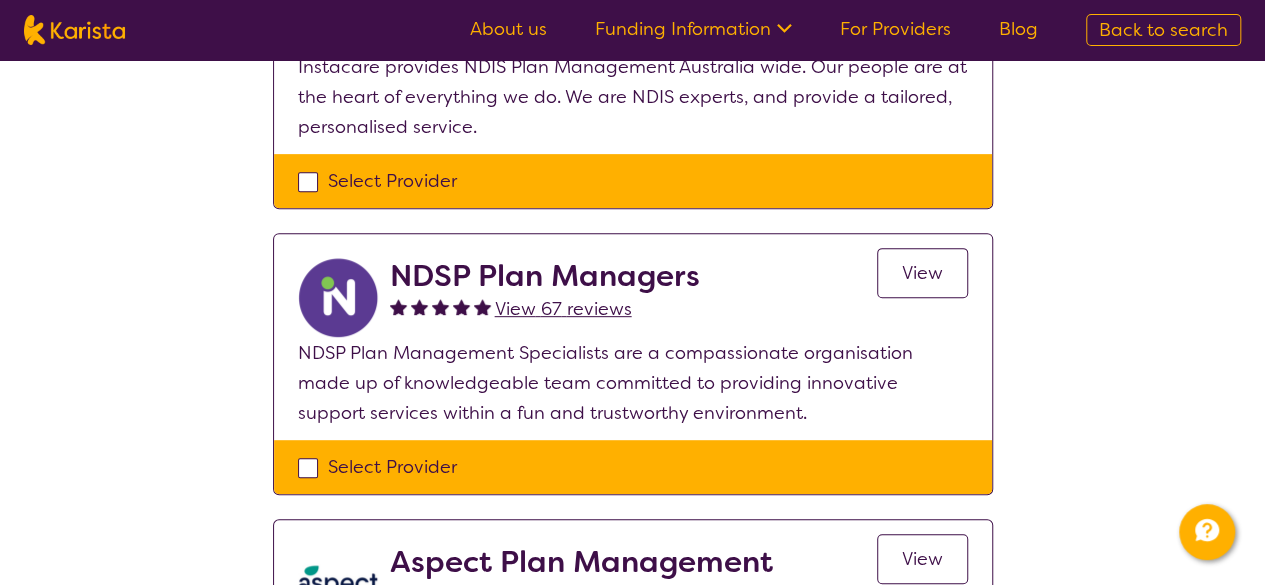 scroll, scrollTop: 300, scrollLeft: 0, axis: vertical 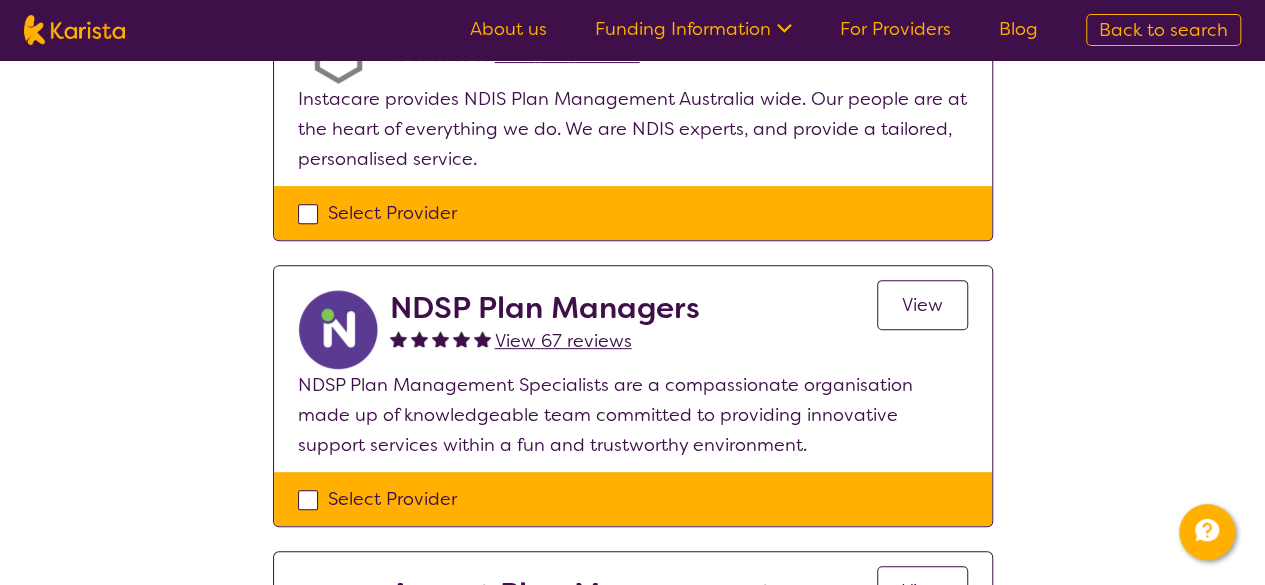 click on "Select Provider" at bounding box center [633, 499] 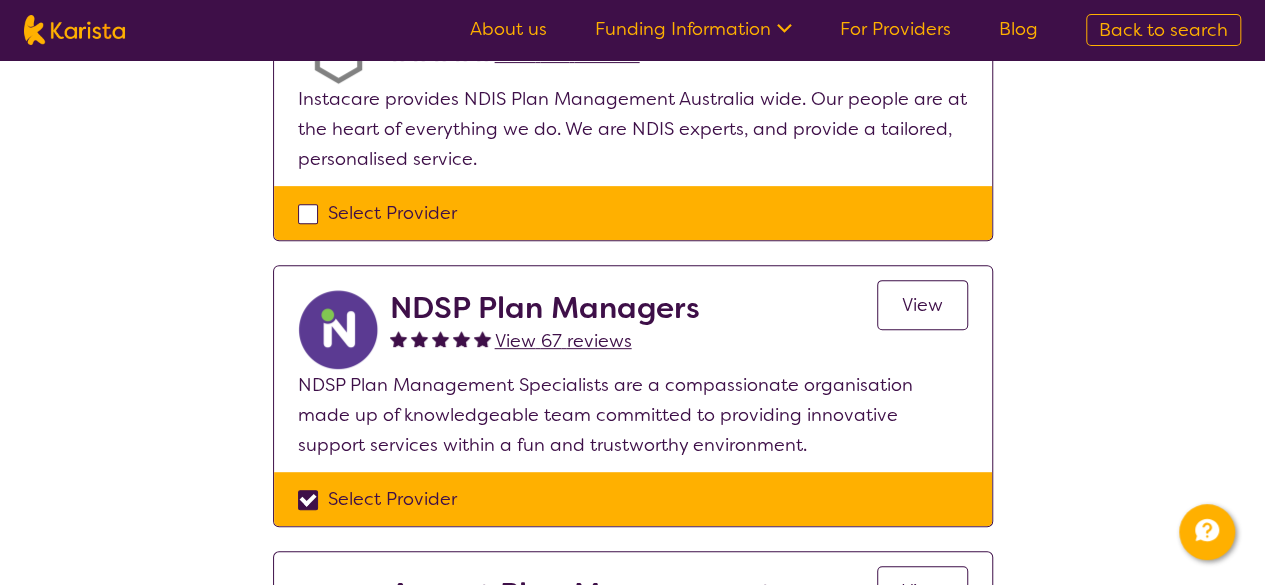 checkbox on "true" 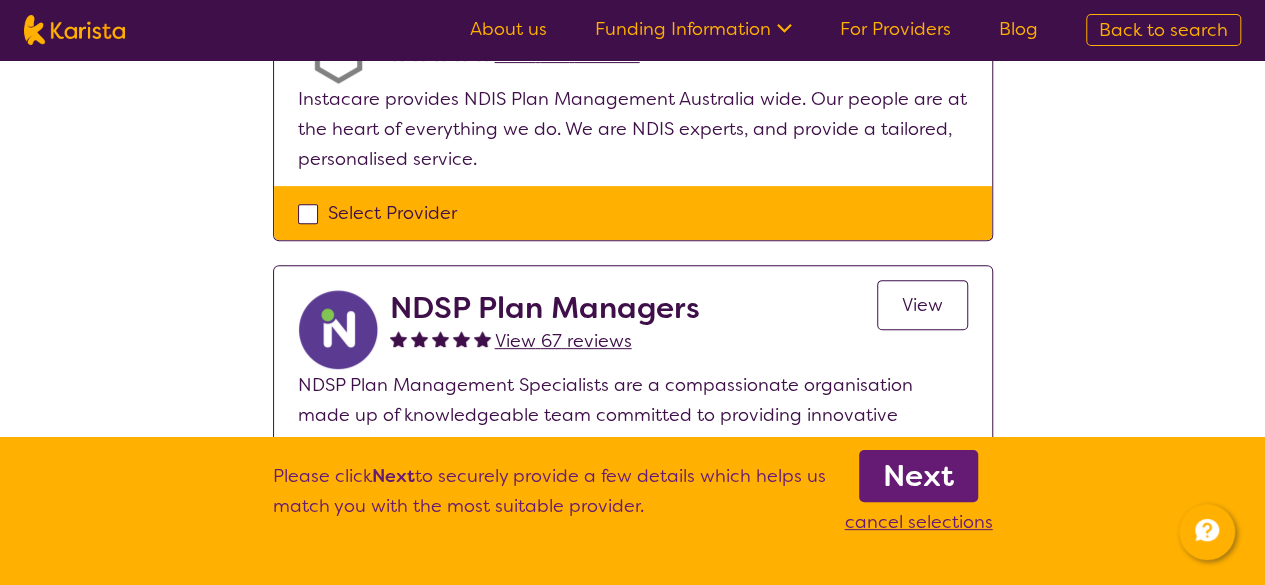 click on "Next" at bounding box center [918, 476] 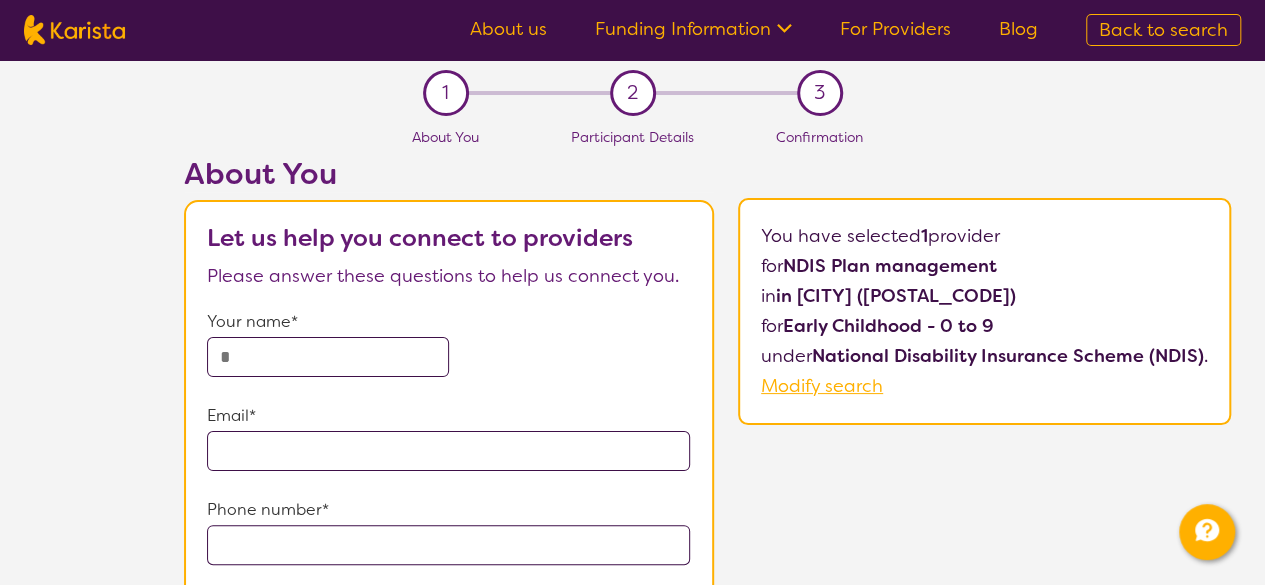 click at bounding box center (328, 357) 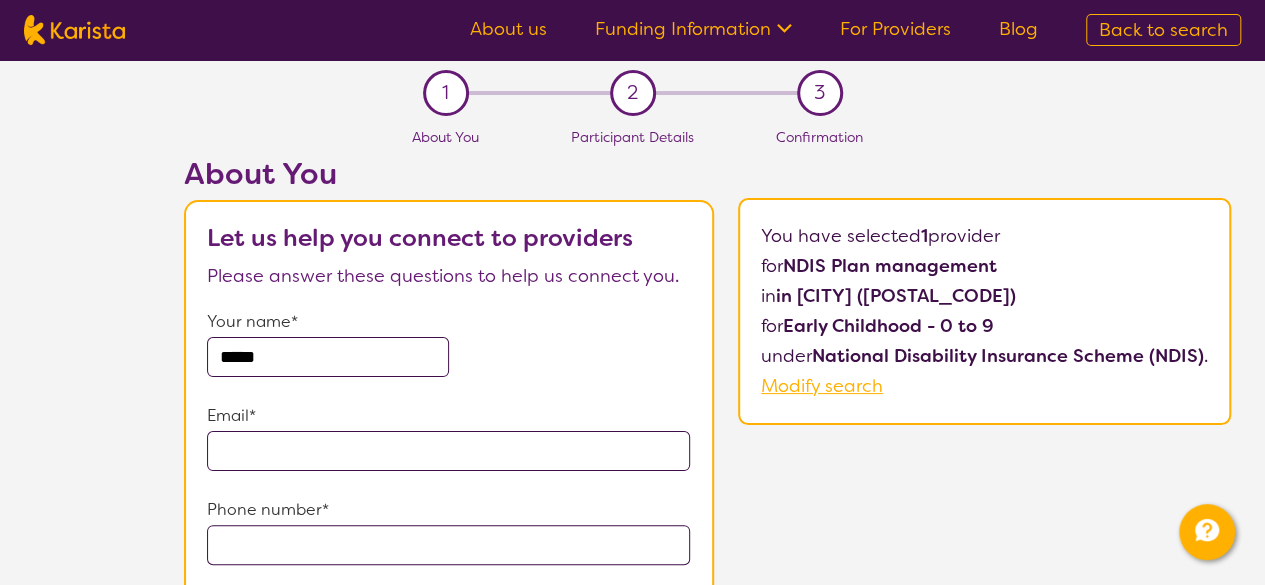 type on "*****" 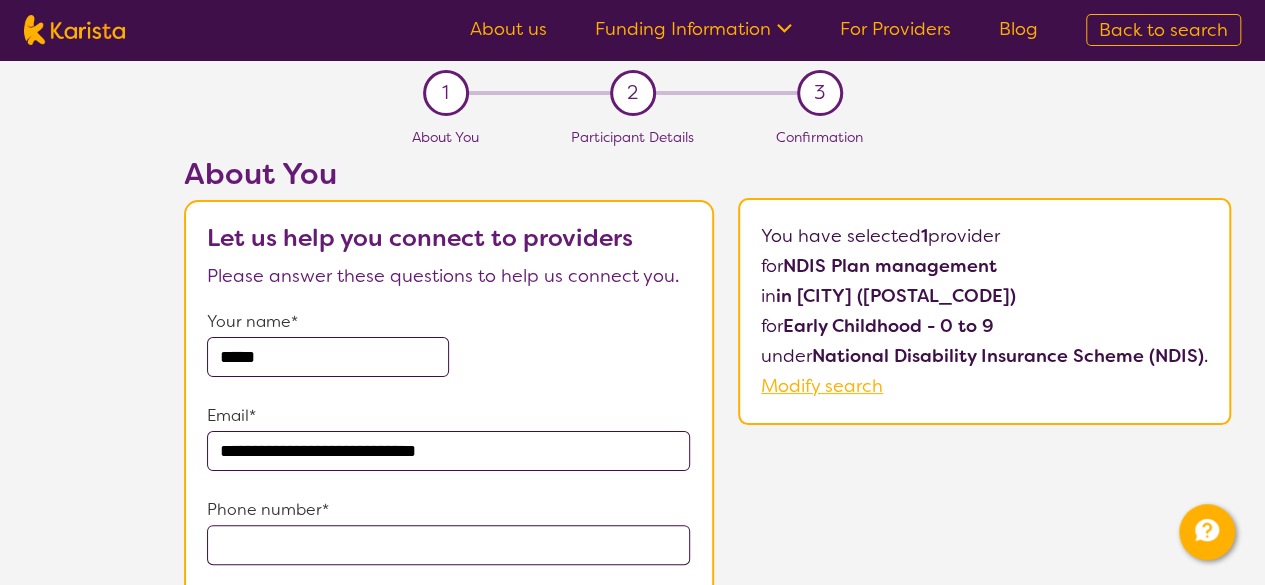 type on "**********" 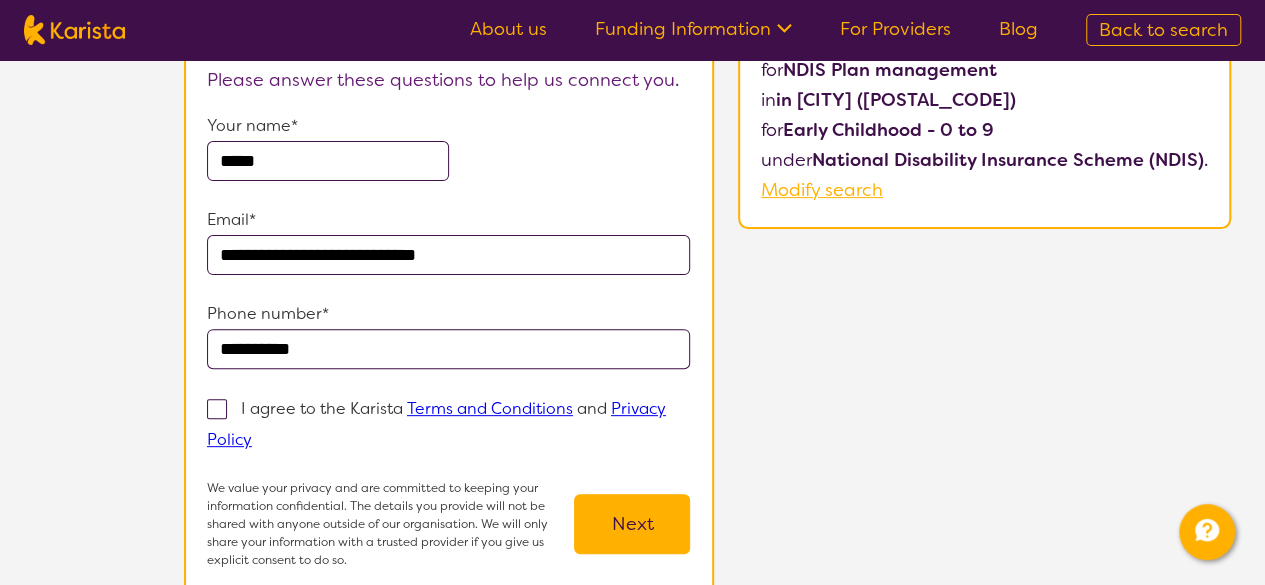 scroll, scrollTop: 313, scrollLeft: 0, axis: vertical 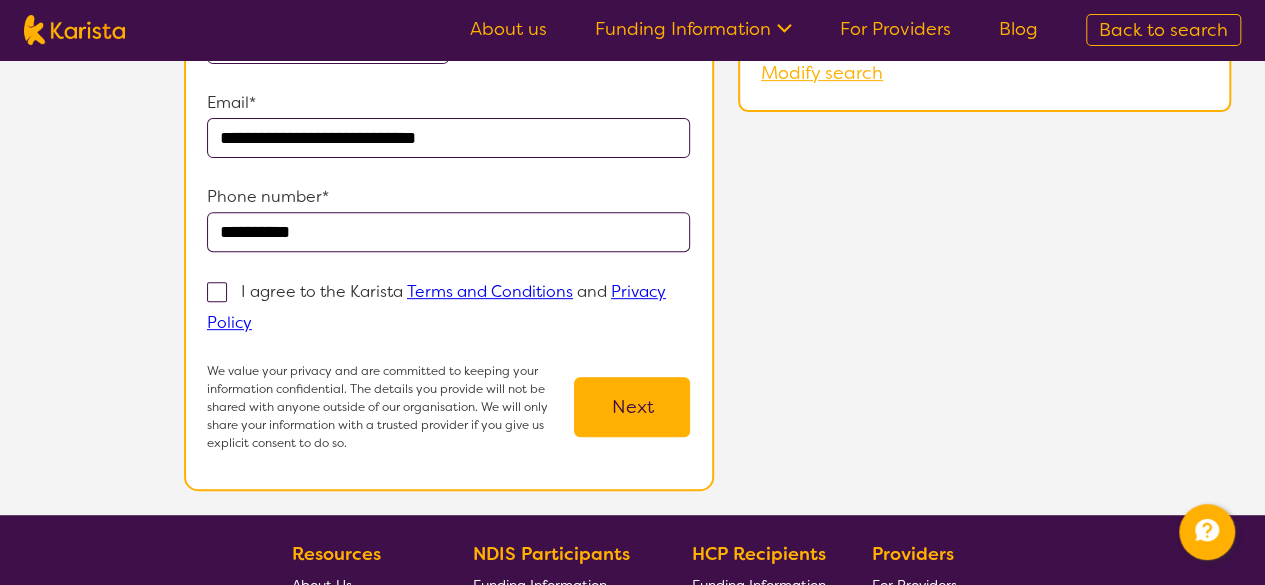 type on "**********" 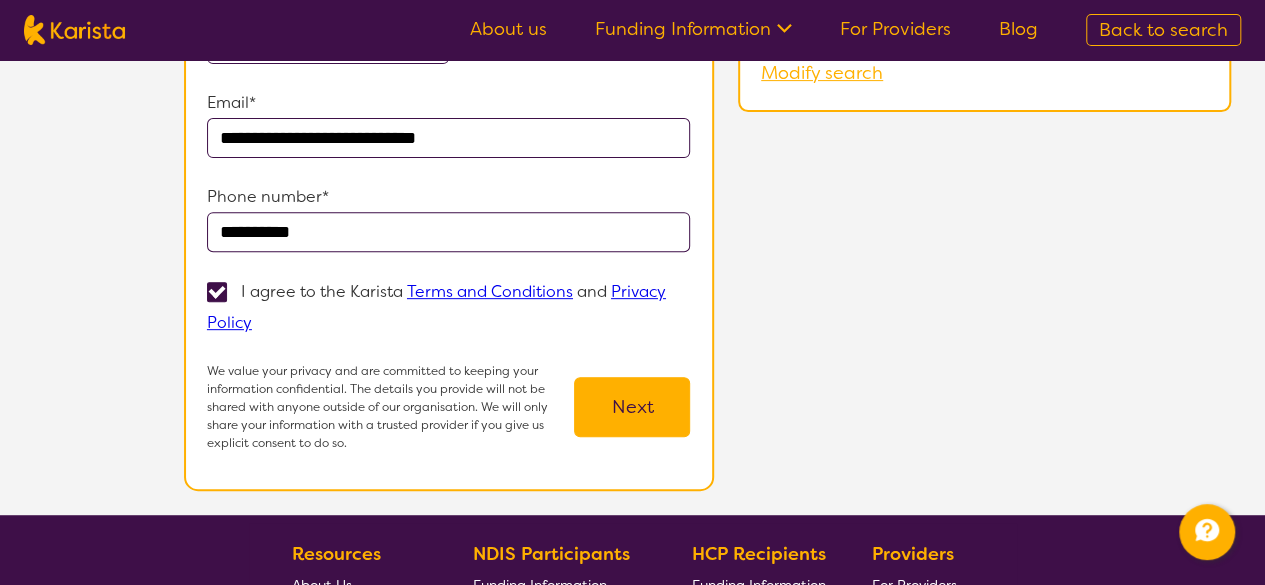 click on "Next" at bounding box center (632, 407) 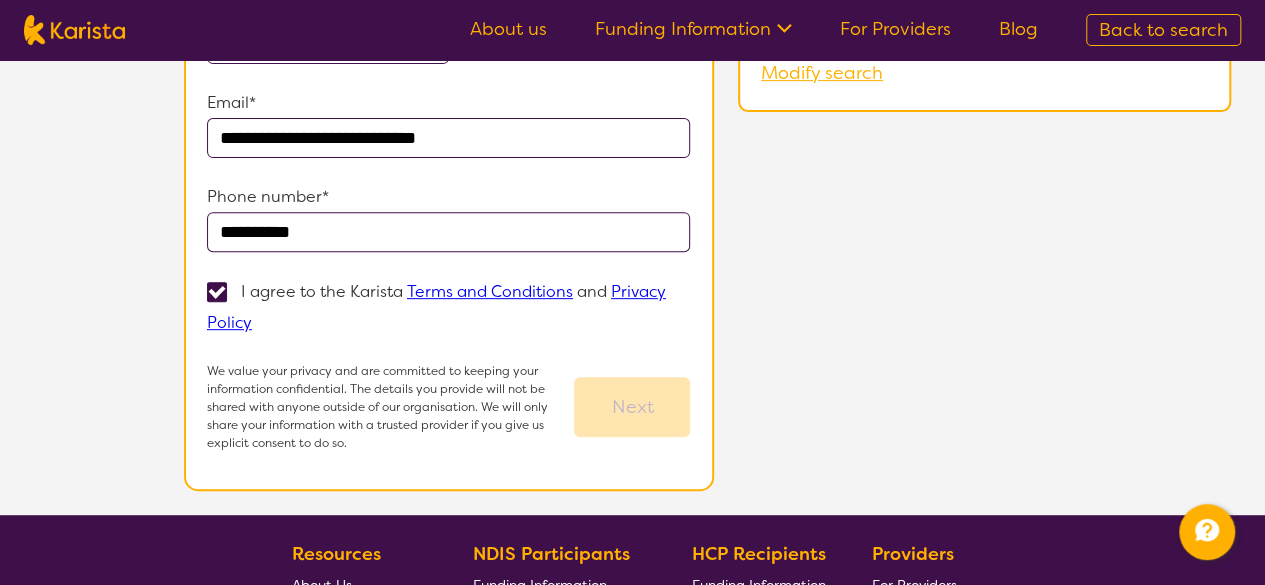 scroll, scrollTop: 0, scrollLeft: 0, axis: both 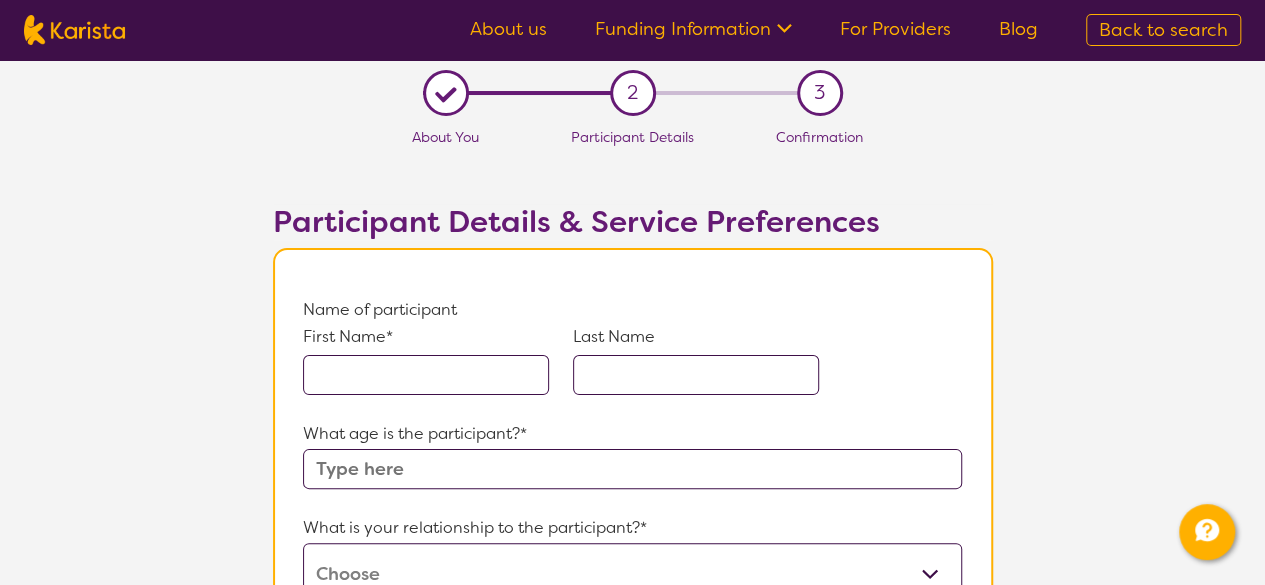 click at bounding box center (426, 375) 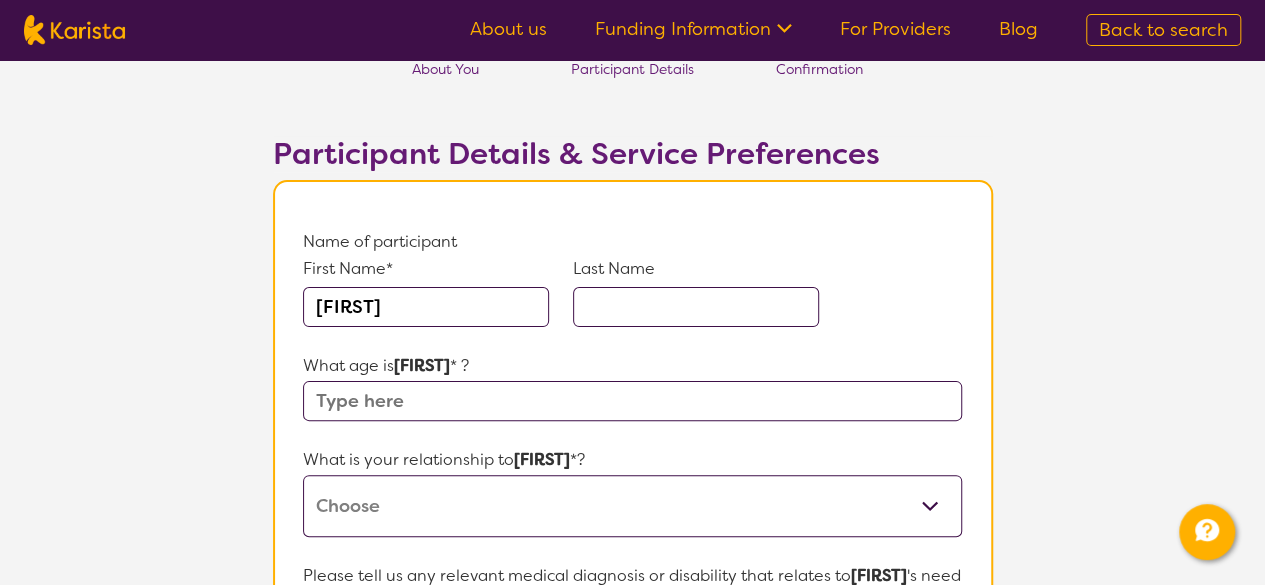 scroll, scrollTop: 100, scrollLeft: 0, axis: vertical 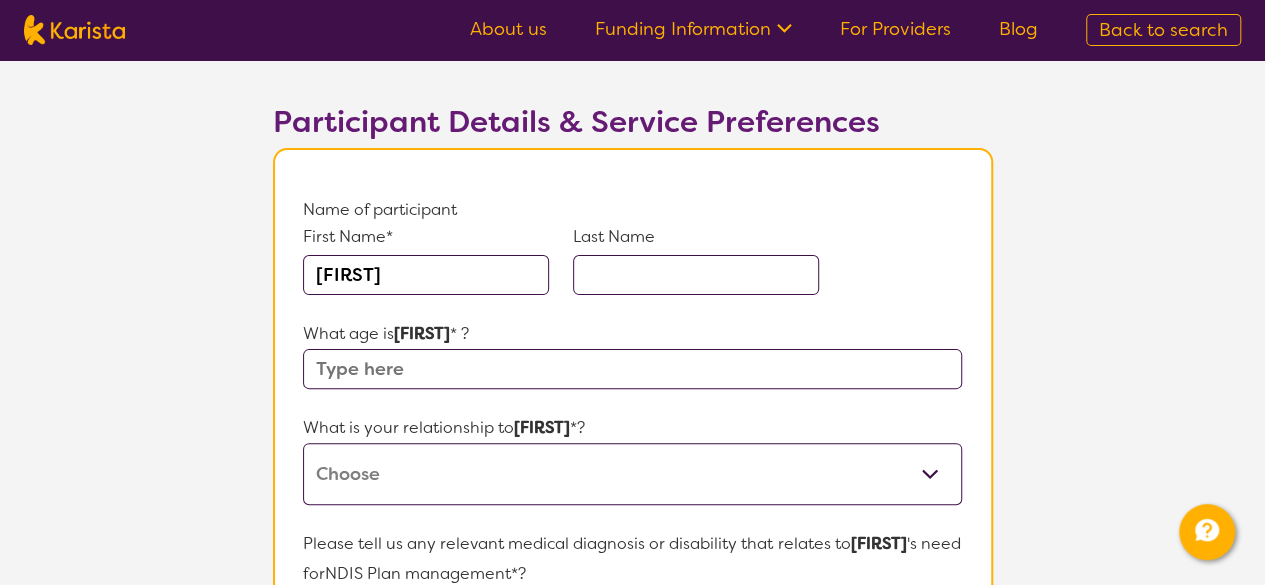 type on "[FIRST]" 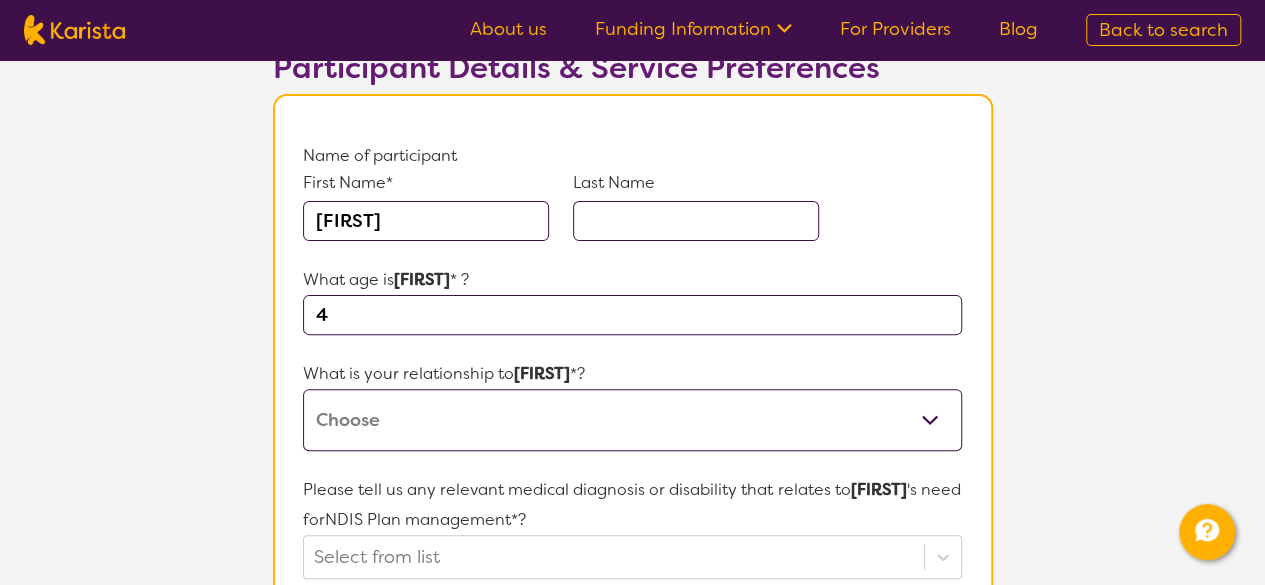 scroll, scrollTop: 200, scrollLeft: 0, axis: vertical 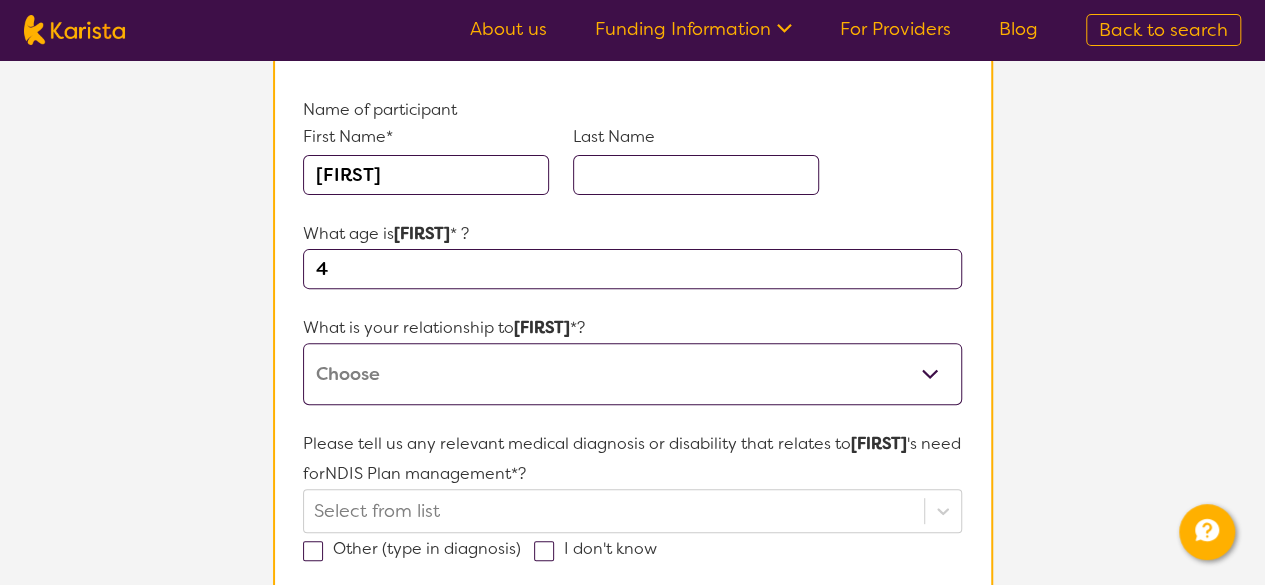 type on "4" 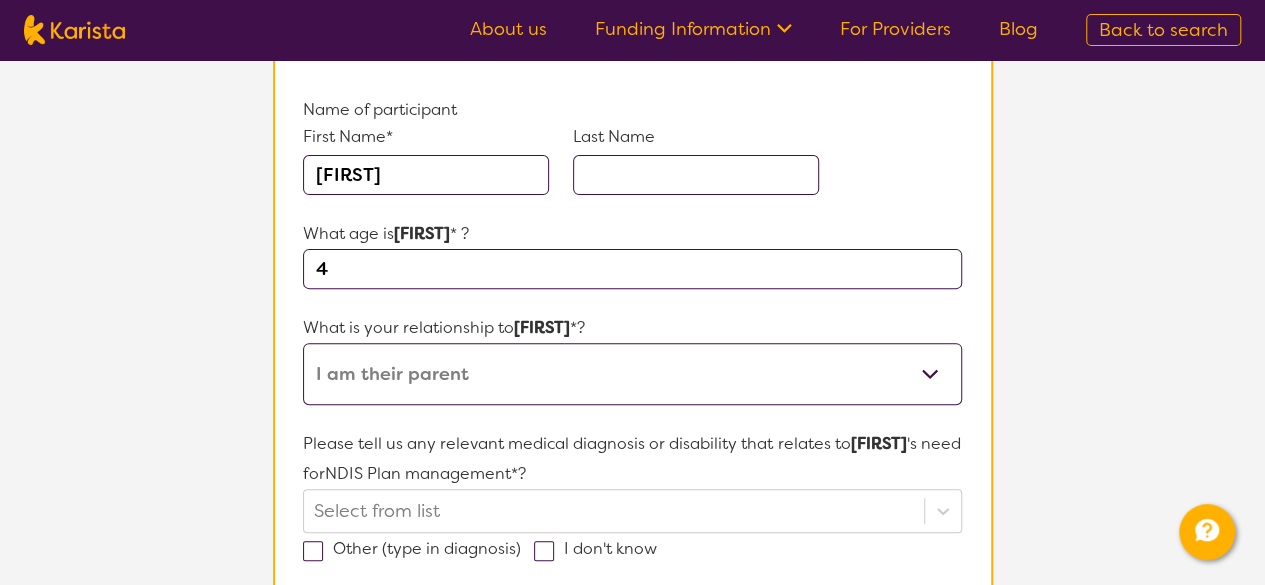 click on "[FIRST] [LAST] What age is [FIRST] ? What is your relationship to [FIRST] ? This request is for myself I am their parent I am their child I am their spouse/partner I am their carer I am their Support Coordinator I am their Local Area Coordinator I am their Child Safety Officer I am their Aged Care Case Worker Other Please tell us any relevant medical diagnosis or disability that relates to [FIRST]'s need for Select from list Other (type in diagnosis) I don't know What goals for [FIRST], you want to achieve by engaging Does [FIRST] have any behaviours relevant to this request that may impact on their care? Does [FIRST] require any other services? Select from list Is there anything else specific to [FIRST]'s needs that you think is important that has not been covered in these questions? How is [FIRST]'s NDIS plan managed?*" at bounding box center [632, 726] 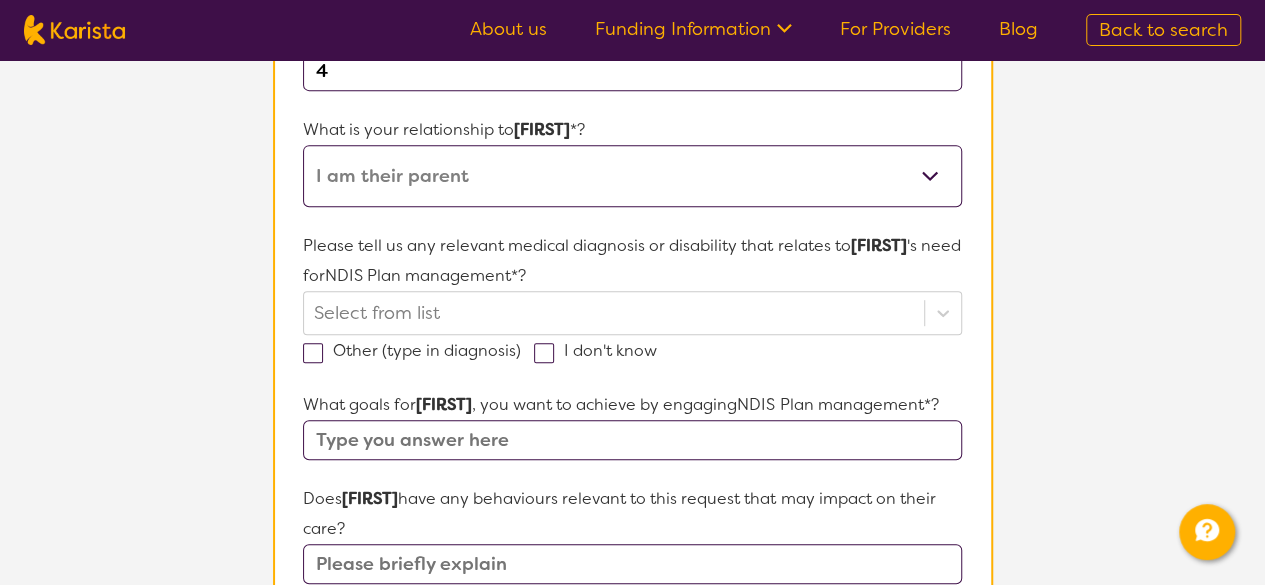 scroll, scrollTop: 400, scrollLeft: 0, axis: vertical 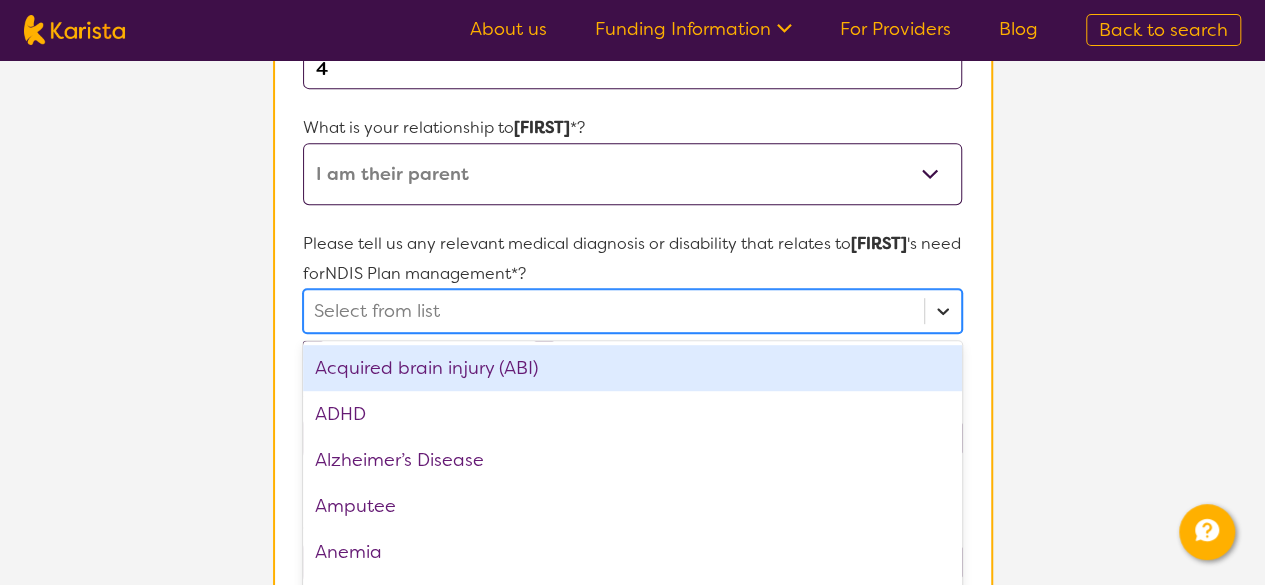 click on "option Acquired brain injury (ABI) focused, 1 of 75. 75 results available. Use Up and Down to choose options, press Enter to select the currently focused option, press Escape to exit the menu, press Tab to select the option and exit the menu. Select from list Acquired brain injury (ABI) ADHD Alzheimer’s Disease Amputee Anemia Anxiety Arrhythmias (abnormal heart rhythms) Arthritis ASD Asthma Autism Spectrum Disorder Bipolar disorder Bowel issues Brain Injury Cancer Cataracts Cerebral Palsy Chronic kidney disease Chronic obstructive pulmonary disease (COPD) Chronic pain conditions (e.g., fibromyalgia, neuropathy) Congenital conditions Deep vein thrombosis (DVT) Dementia Developmental delay Diabetes Down syndrome Dyslexia Dysphagia Eating disorder Endocrine disorders (e.g., adrenal insufficiency) Epilepsy Falls and fall-related injuries Gastrointestinal disorders (e.g., GERD, diverticulosis) Glaucoma Hearing loss Heart Disease Hypertension (high blood pressure) Hypothyroidism Intellectual Disability None PTSD" at bounding box center (632, 311) 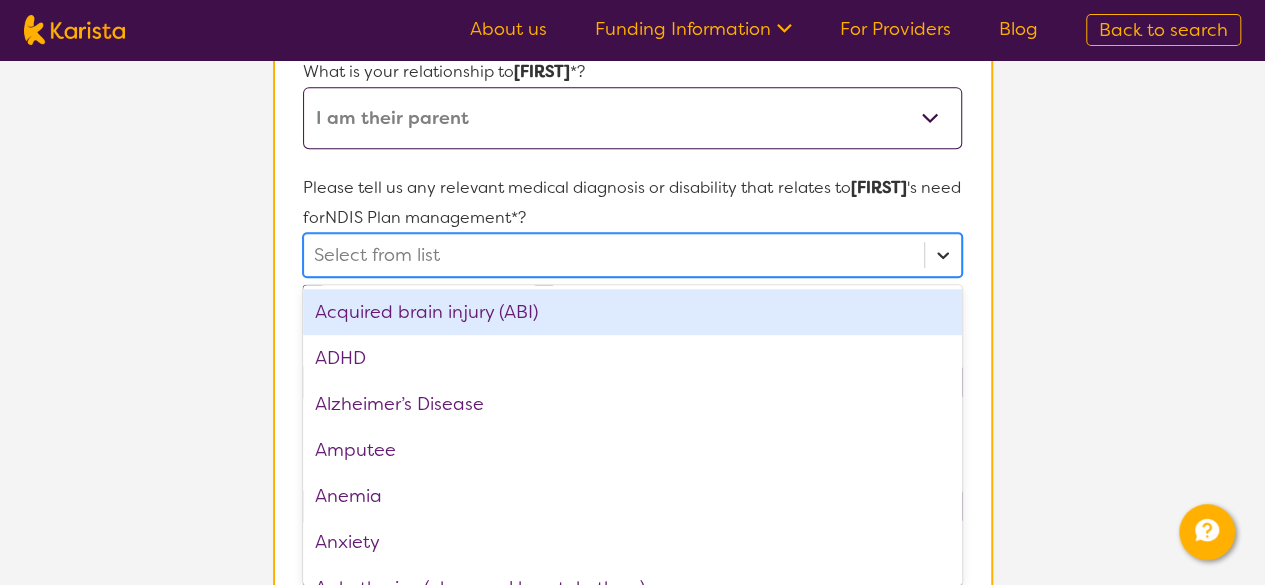 scroll, scrollTop: 462, scrollLeft: 0, axis: vertical 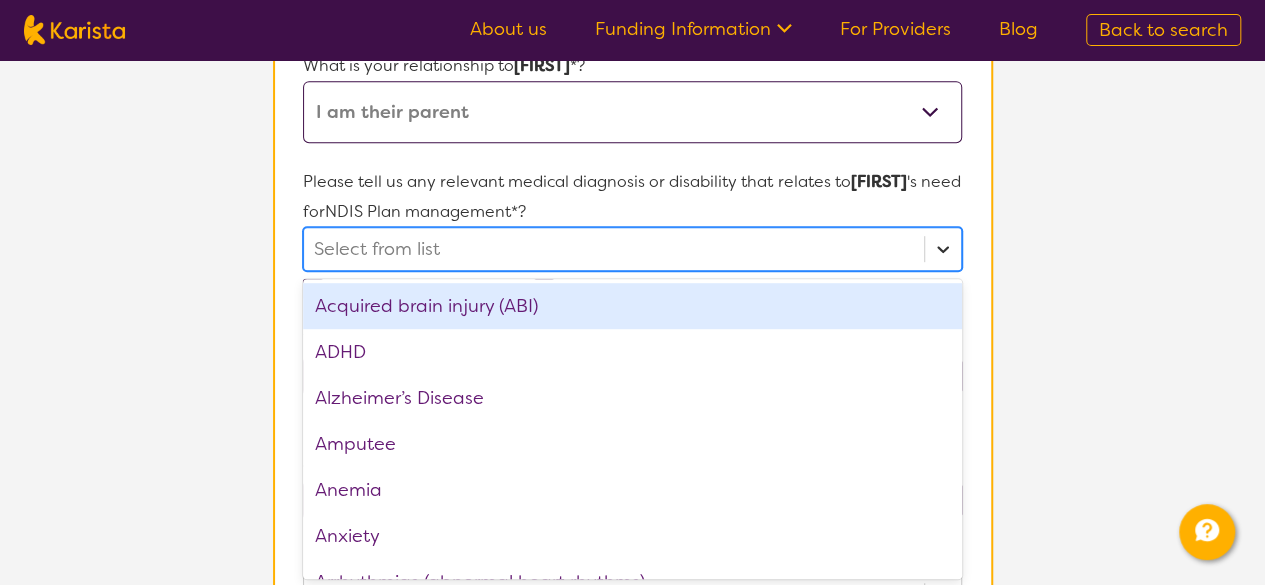 click at bounding box center (943, 249) 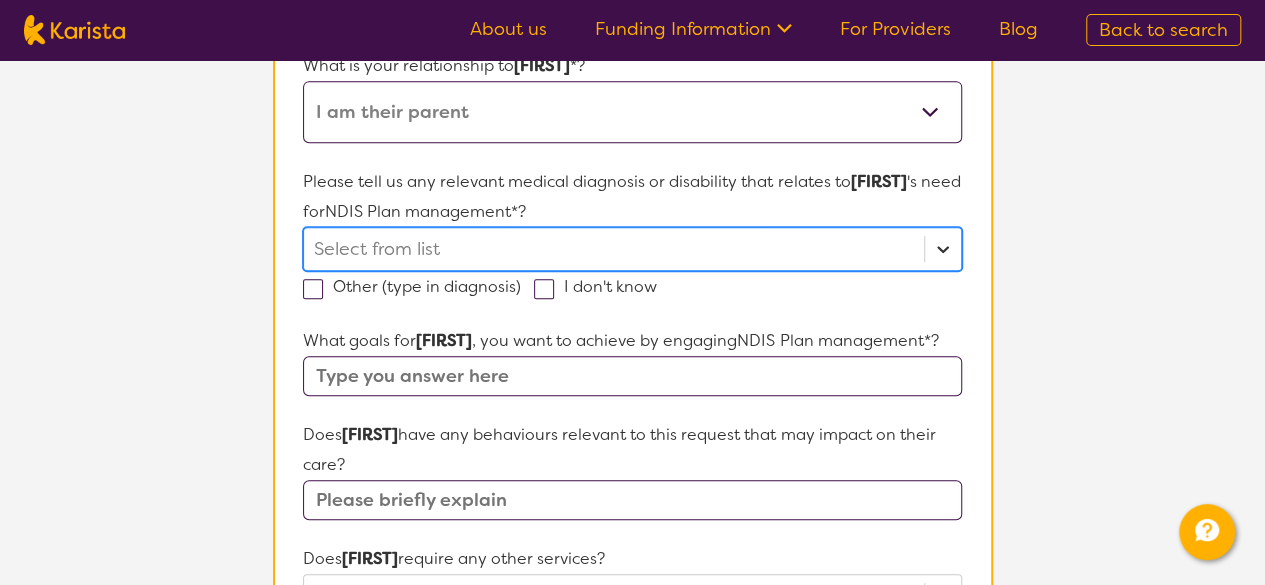 click 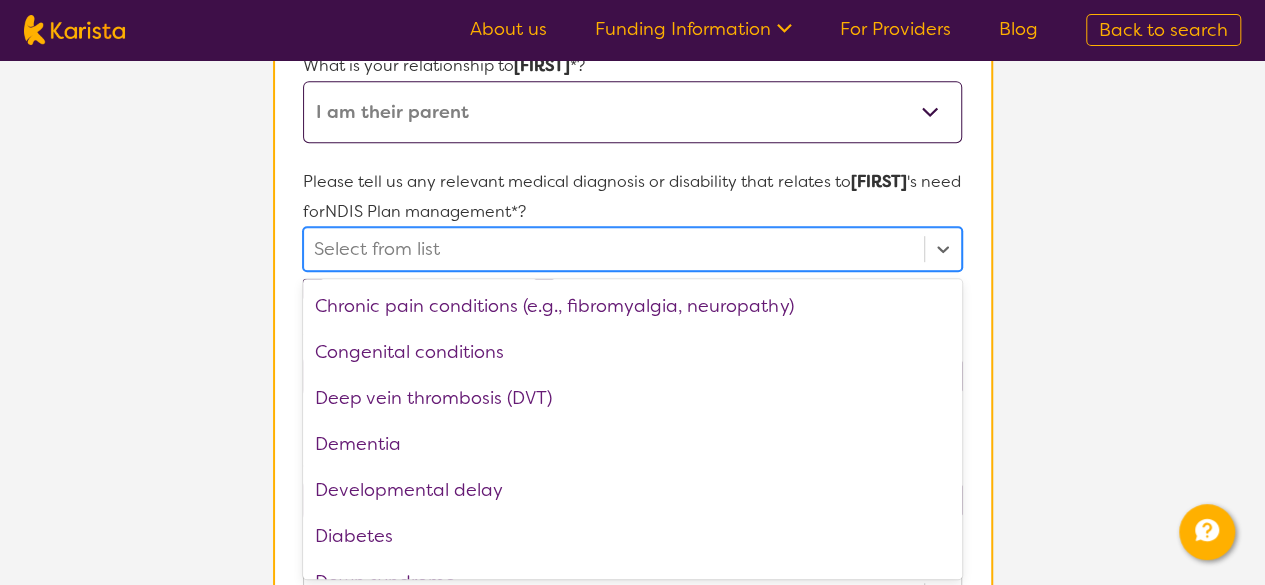 scroll, scrollTop: 900, scrollLeft: 0, axis: vertical 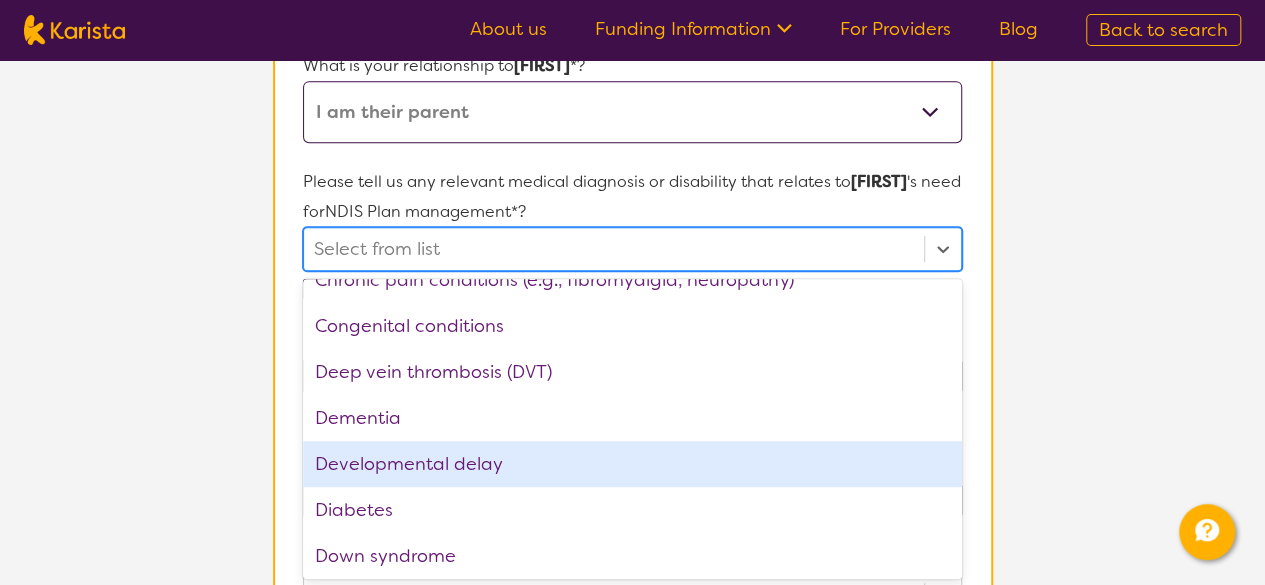 click on "Developmental delay" at bounding box center (632, 464) 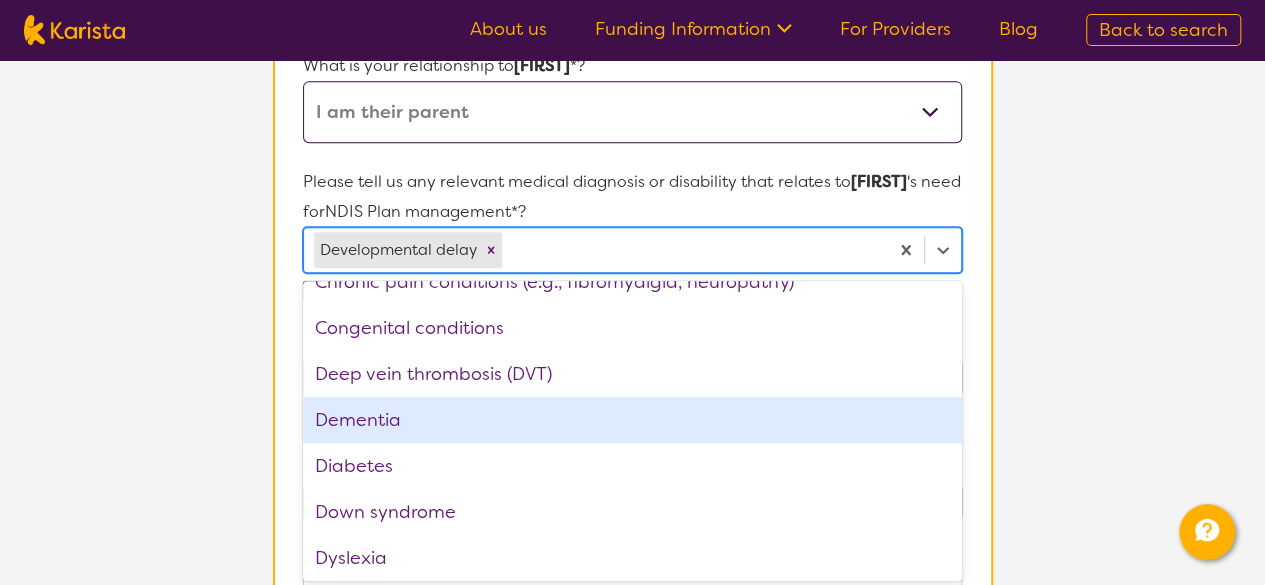 click on "[FIRST] [LAST] What age is [FIRST] ? What is your relationship to [FIRST] ? This request is for myself I am their parent I am their child I am their spouse/partner I am their carer I am their Support Coordinator I am their Local Area Coordinator I am their Child Safety Officer I am their Aged Care Case Worker Other Please tell us any relevant medical diagnosis or disability that relates to [FIRST]'s need for option Developmental delay, selected. option Dementia focused, 23 of 74. 74 results available. Use Up and Down to choose options, press Enter to select the currently focused option, press Escape to exit the menu, press Tab to select the option and exit the menu. Developmental delay Acquired brain injury (ABI) ADHD Alzheimer’s Disease Amputee Anemia Anxiety Arrhythmias (abnormal heart rhythms) Arthritis ASD Asthma Autism Spectrum Disorder Bowel issues" at bounding box center (632, 465) 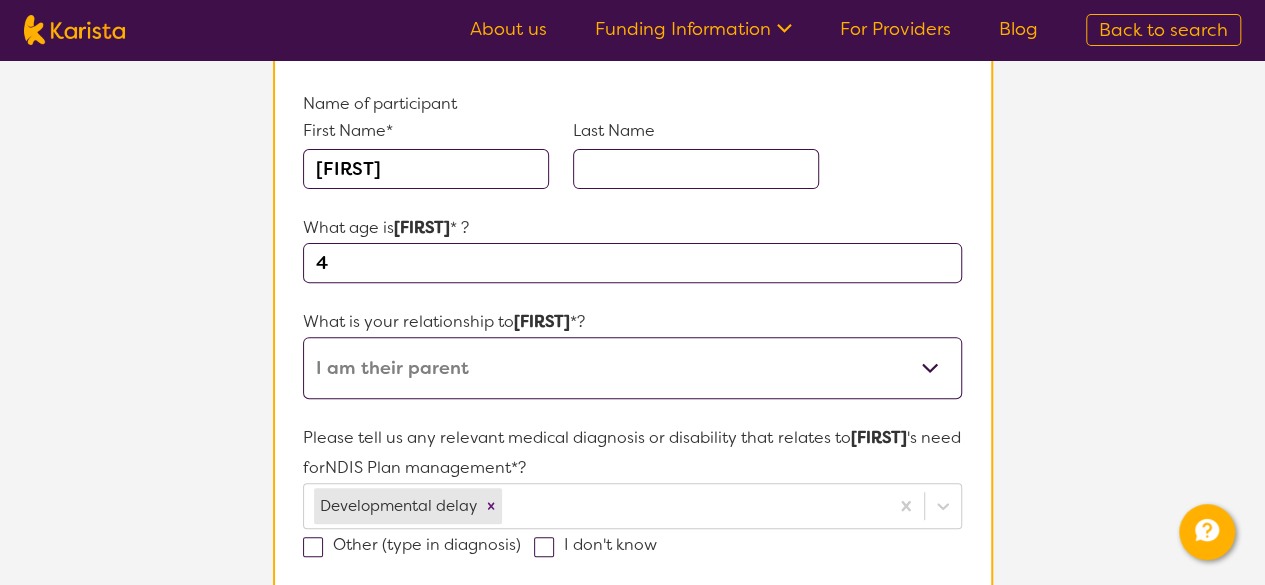 scroll, scrollTop: 162, scrollLeft: 0, axis: vertical 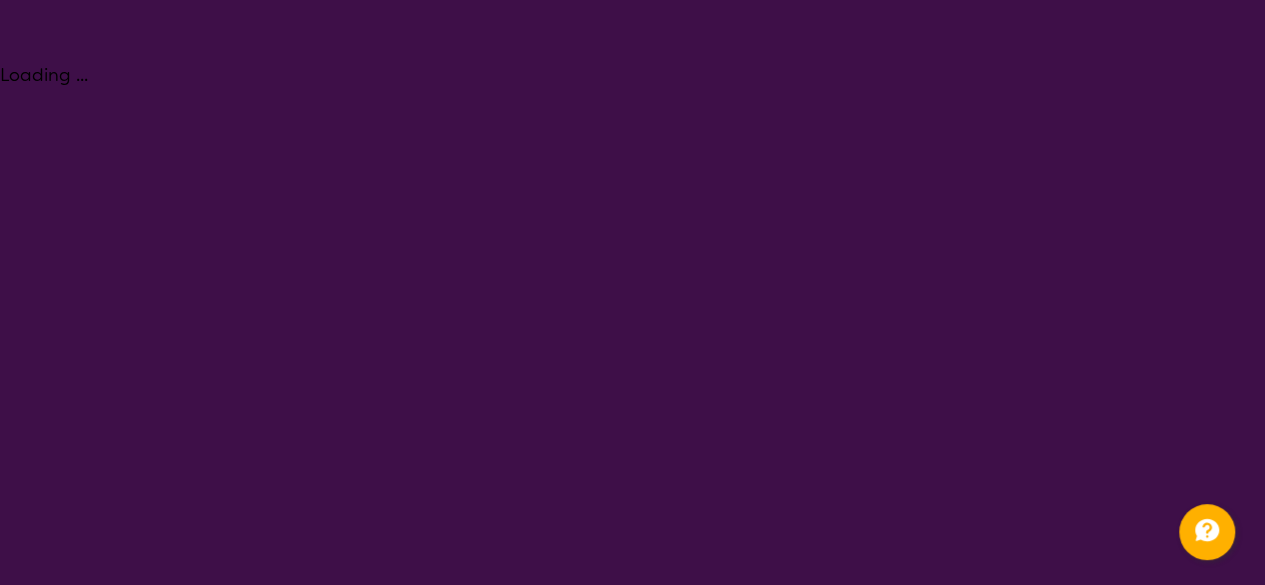 select on "NDIS Plan management" 